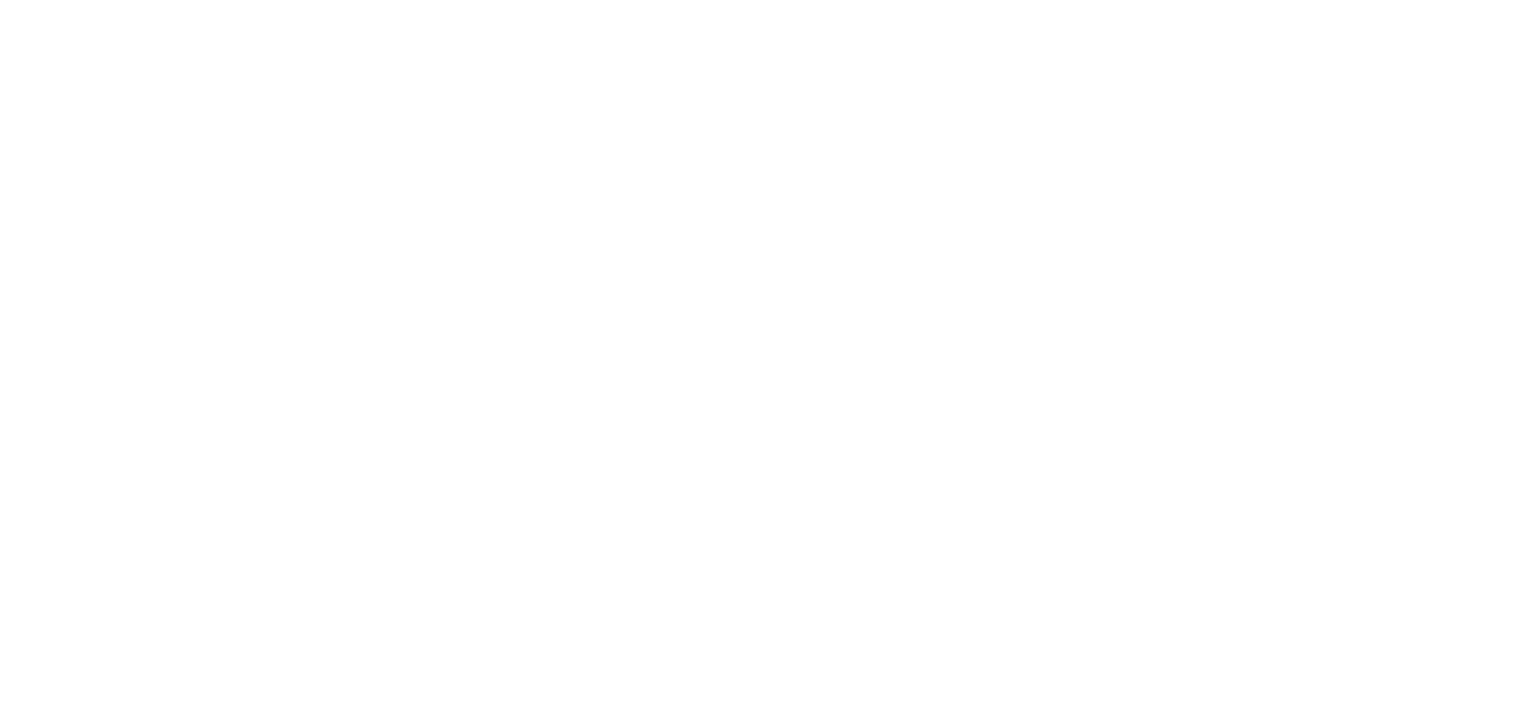scroll, scrollTop: 0, scrollLeft: 0, axis: both 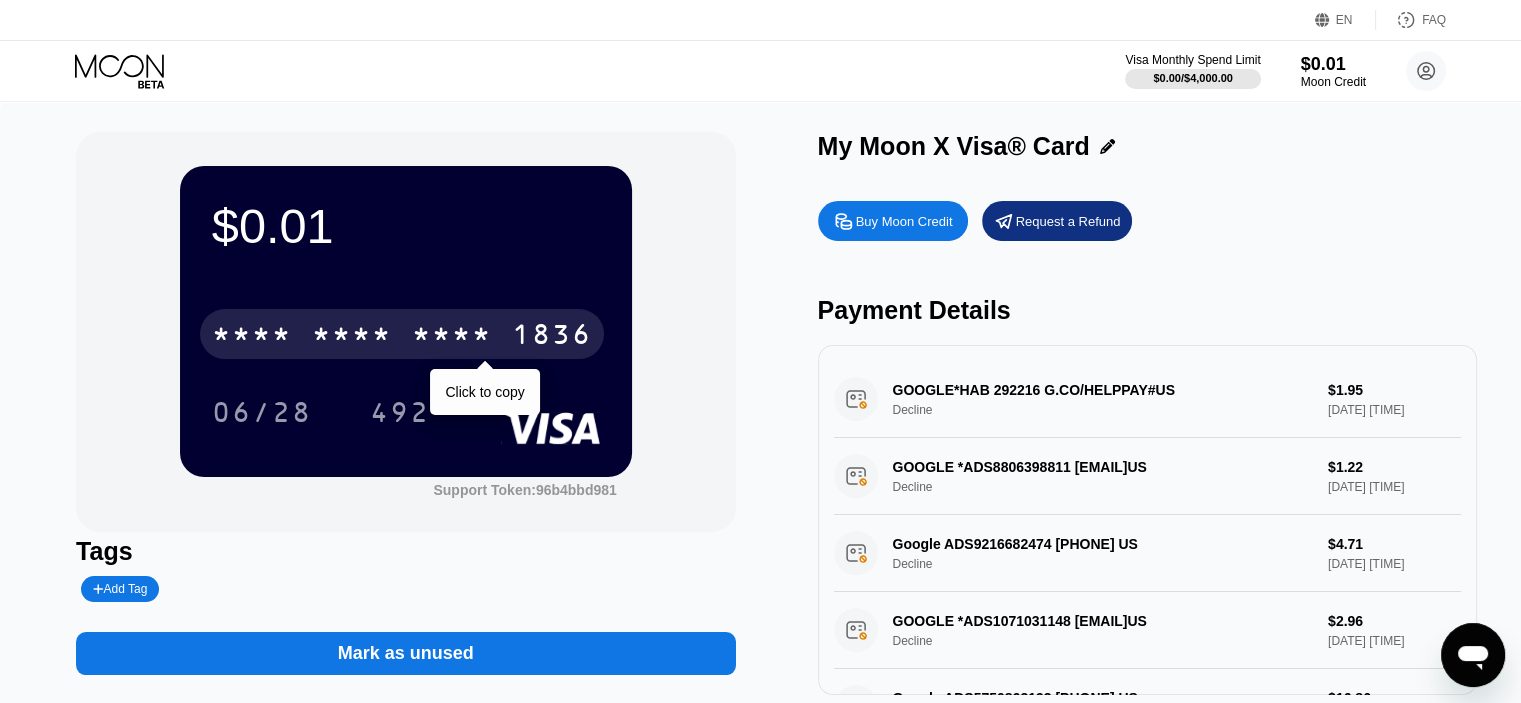 click on "* * * *" at bounding box center [352, 337] 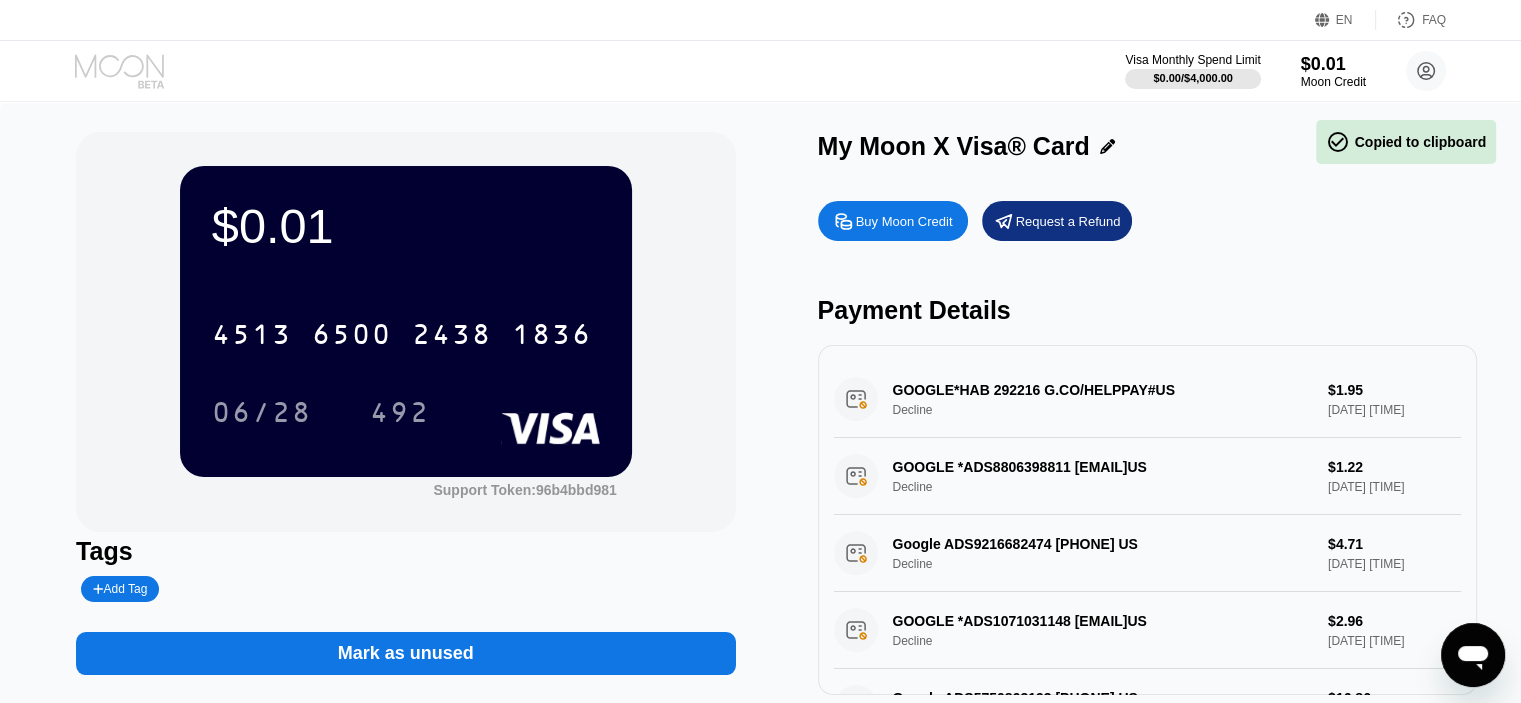 click 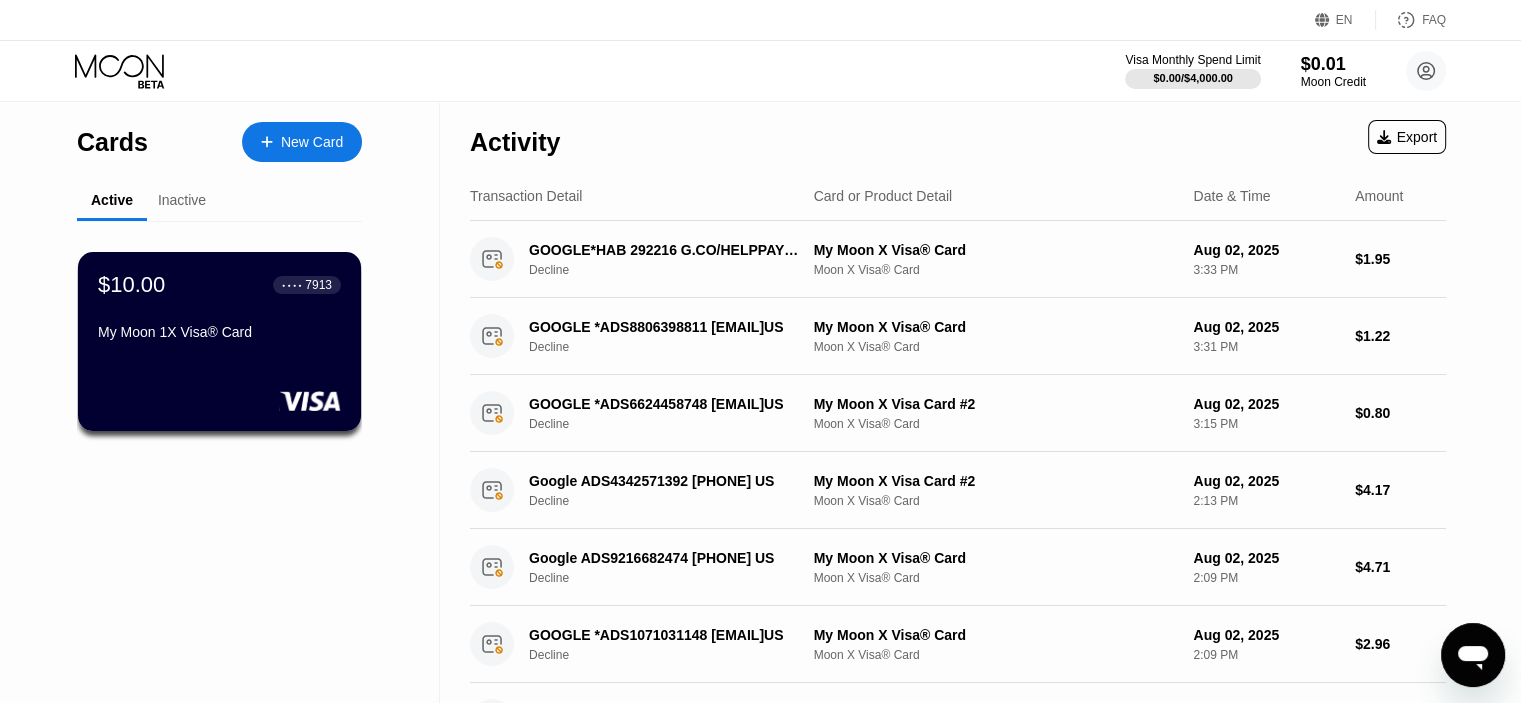 click on "$10.00 ● ● ● ● 7913 My Moon 1X Visa® Card" at bounding box center (219, 341) 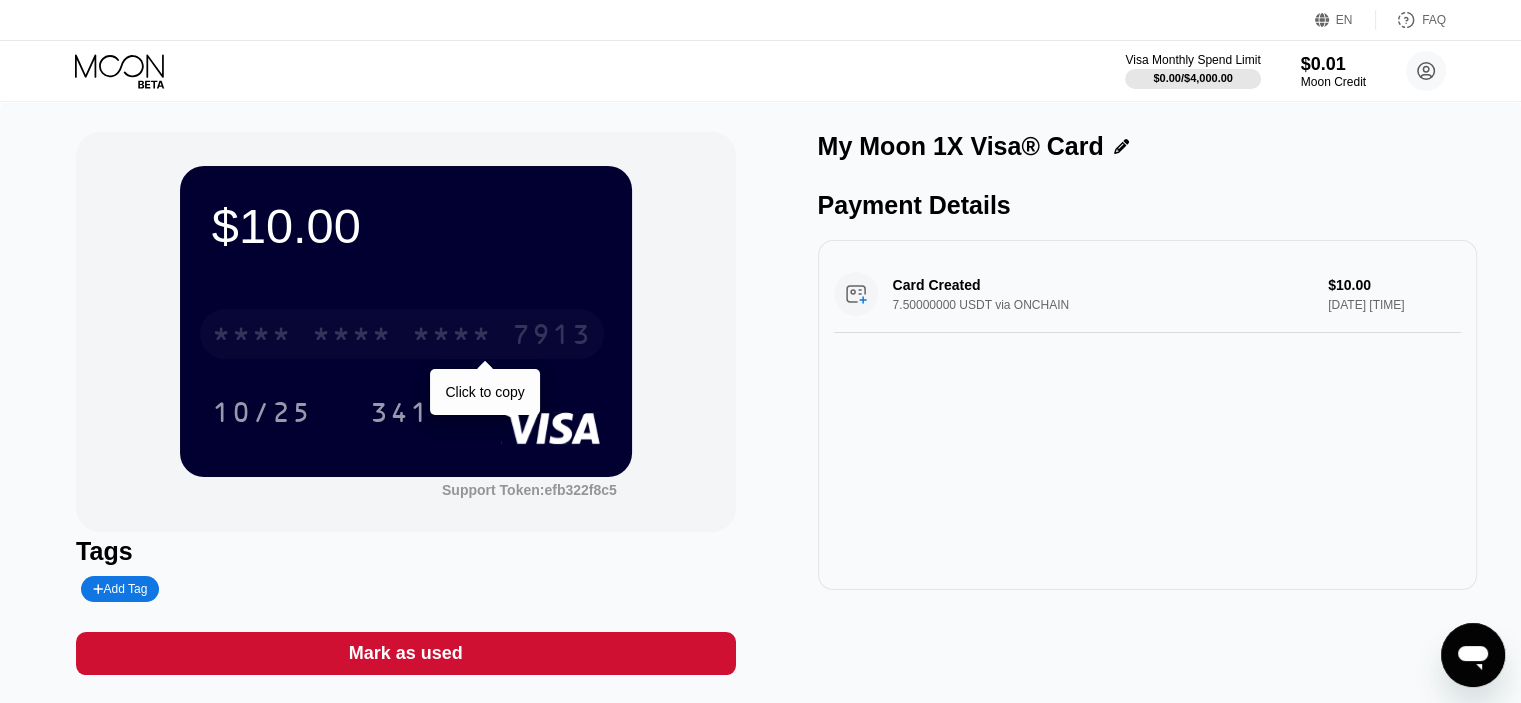 click on "* * * * * * * * * * * * 7913" at bounding box center [402, 334] 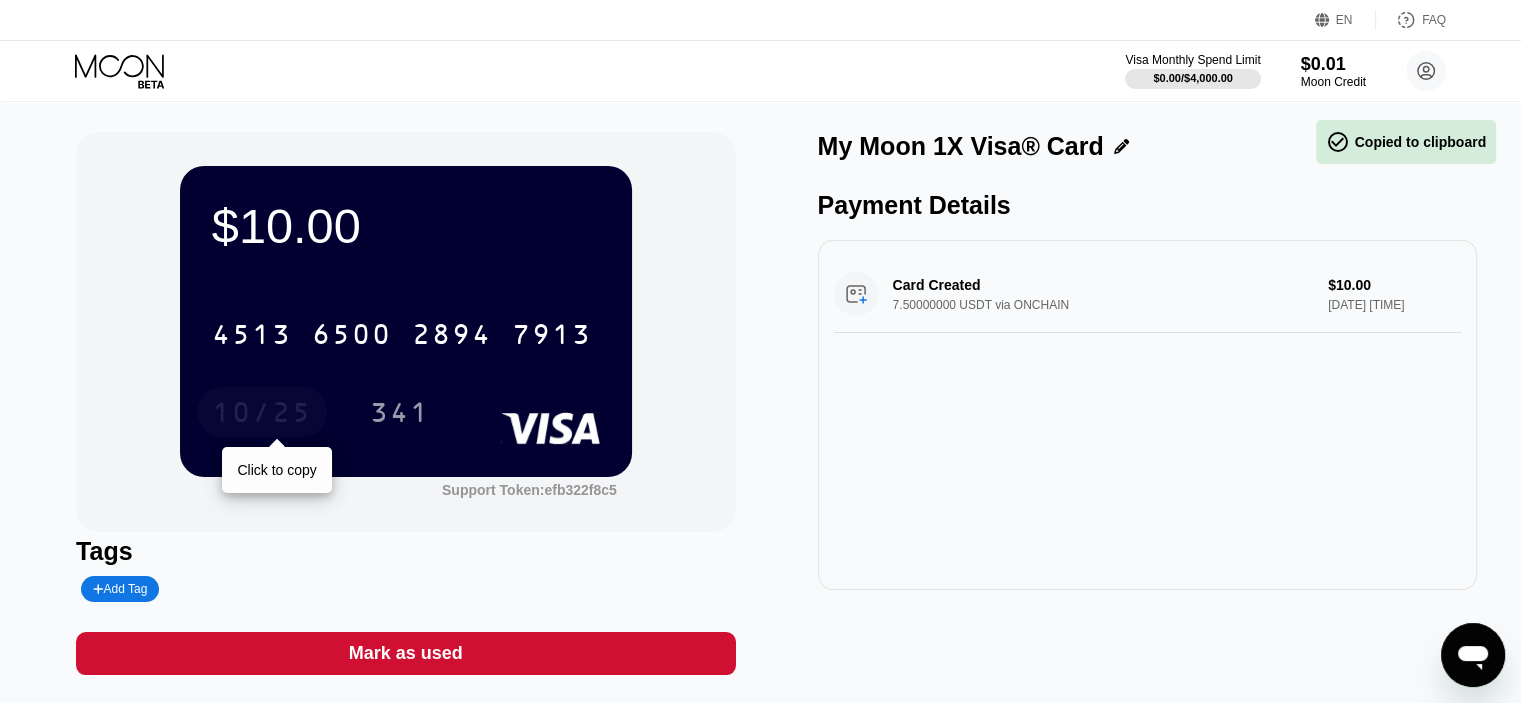 click on "10/25" at bounding box center [262, 412] 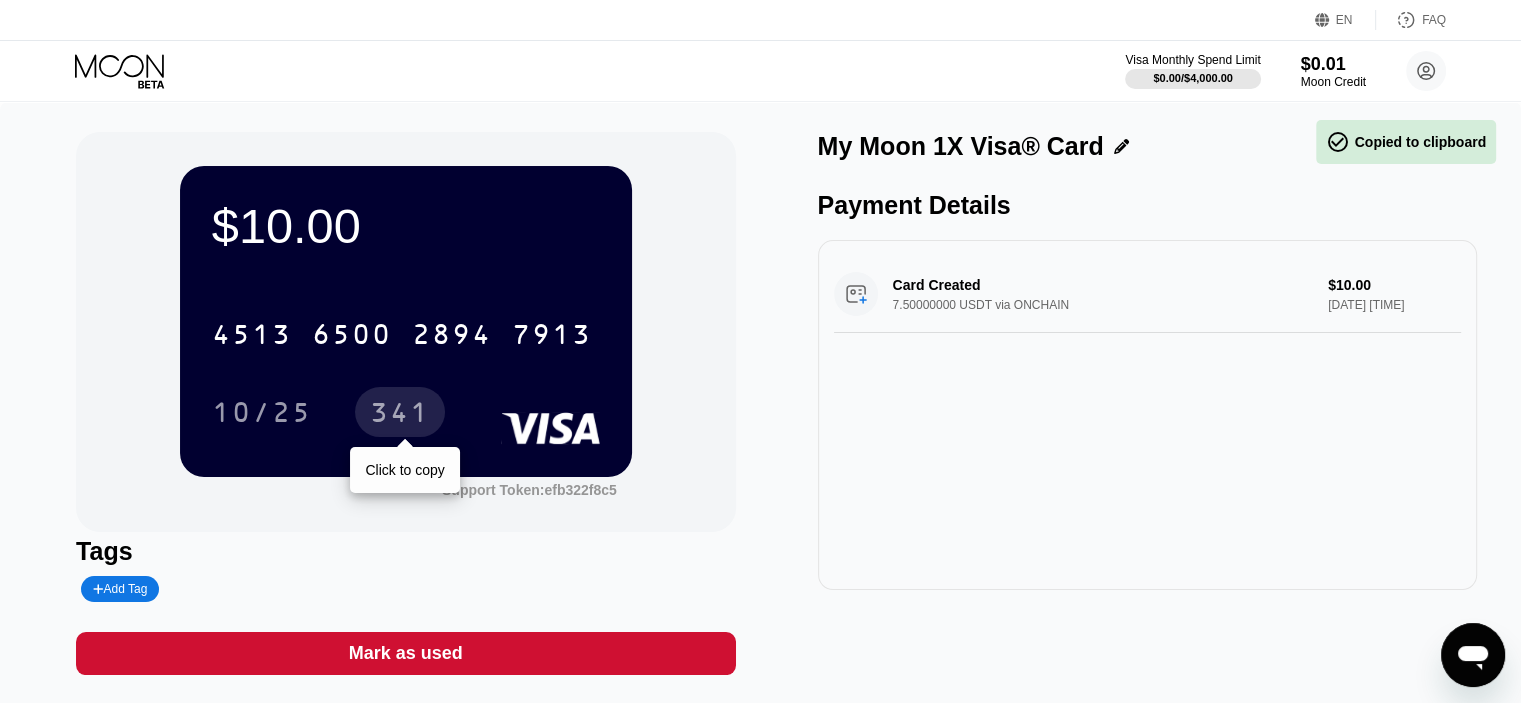 click on "341" at bounding box center (400, 415) 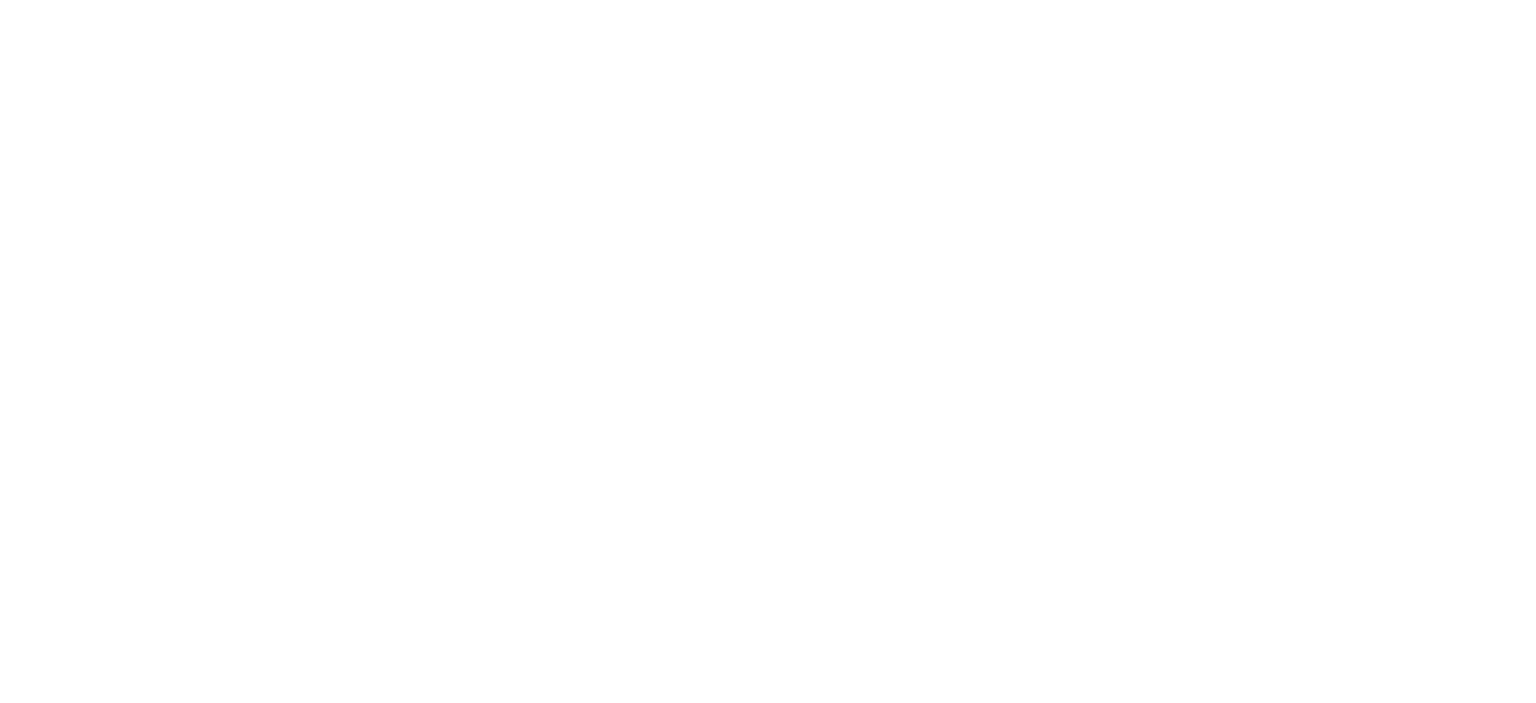 scroll, scrollTop: 0, scrollLeft: 0, axis: both 